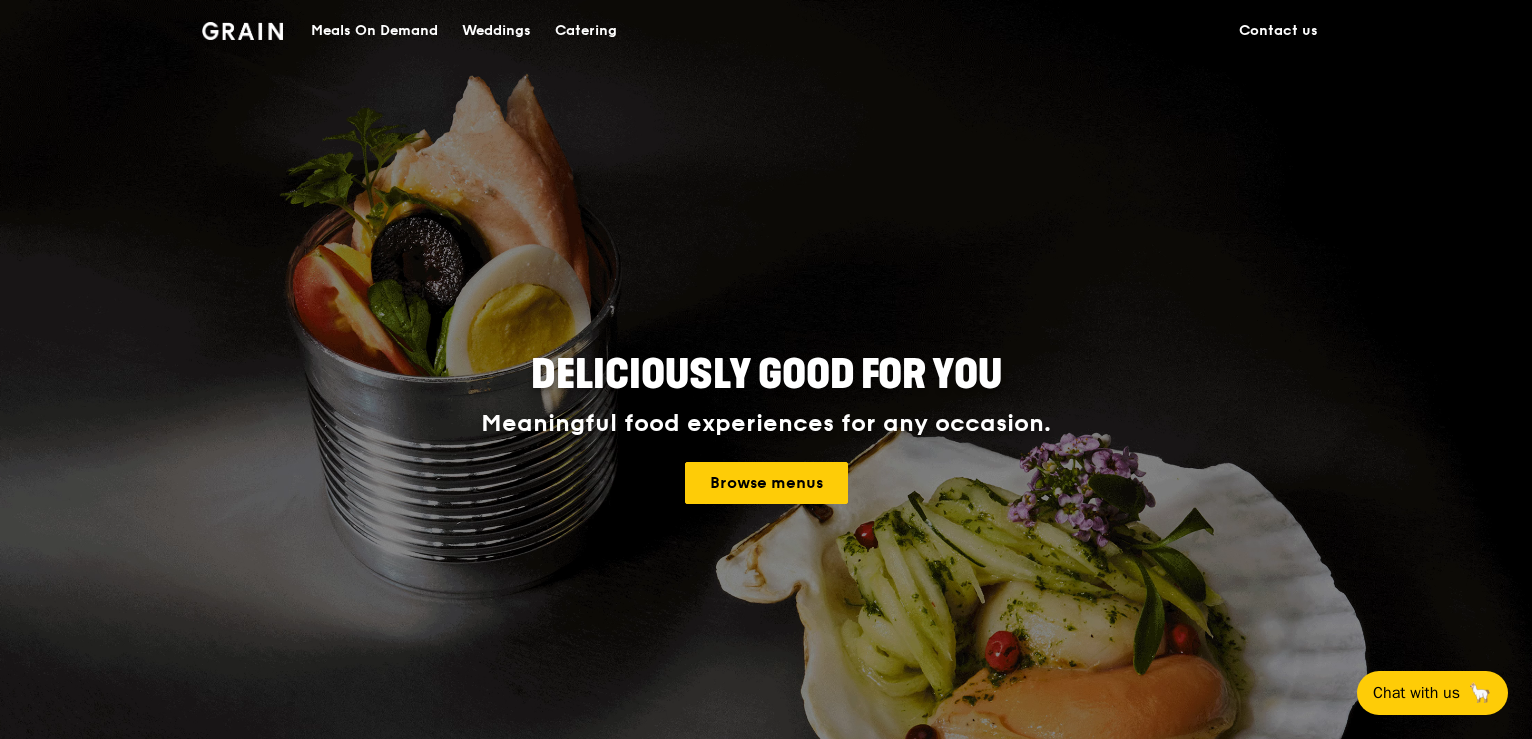 scroll, scrollTop: 0, scrollLeft: 0, axis: both 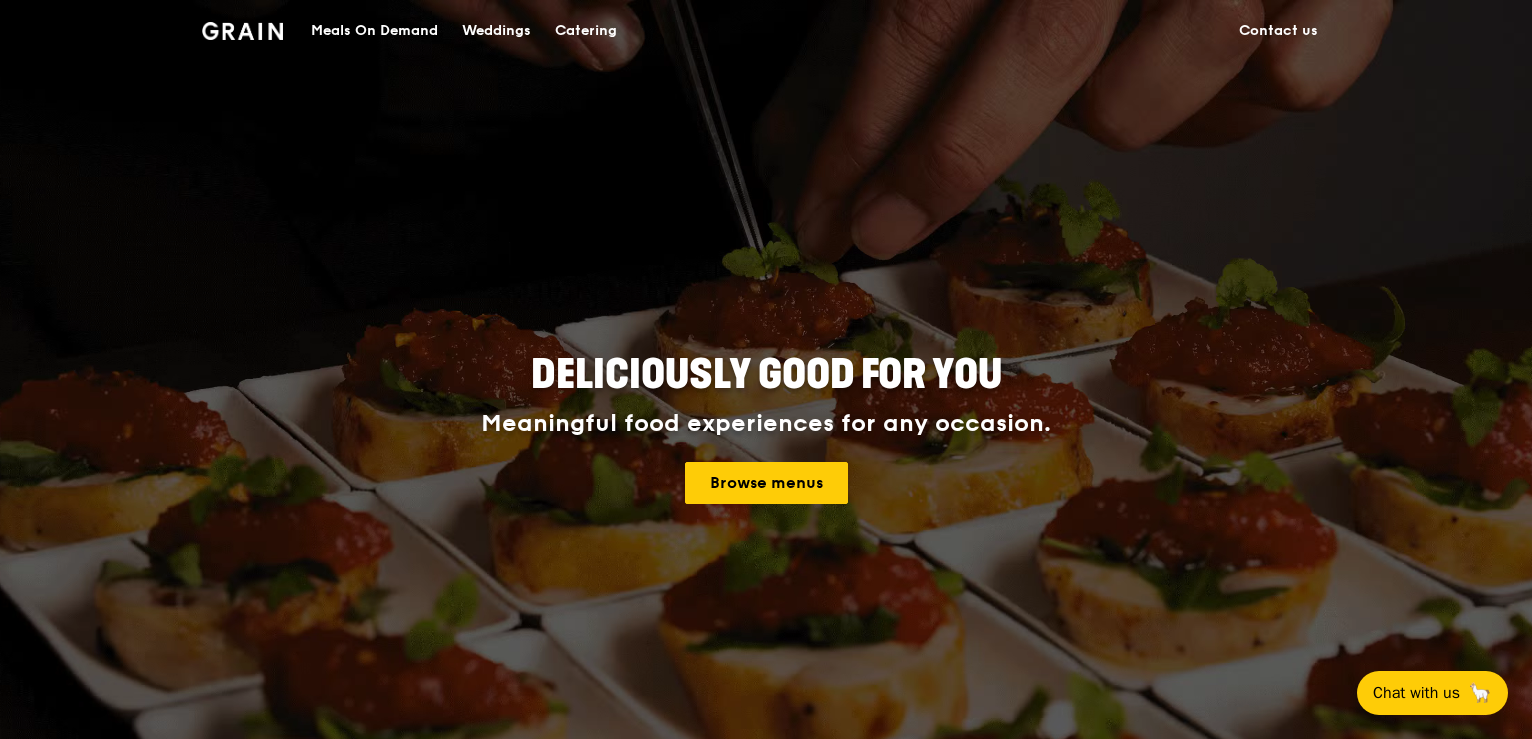 click on "Contact us" at bounding box center [1278, 31] 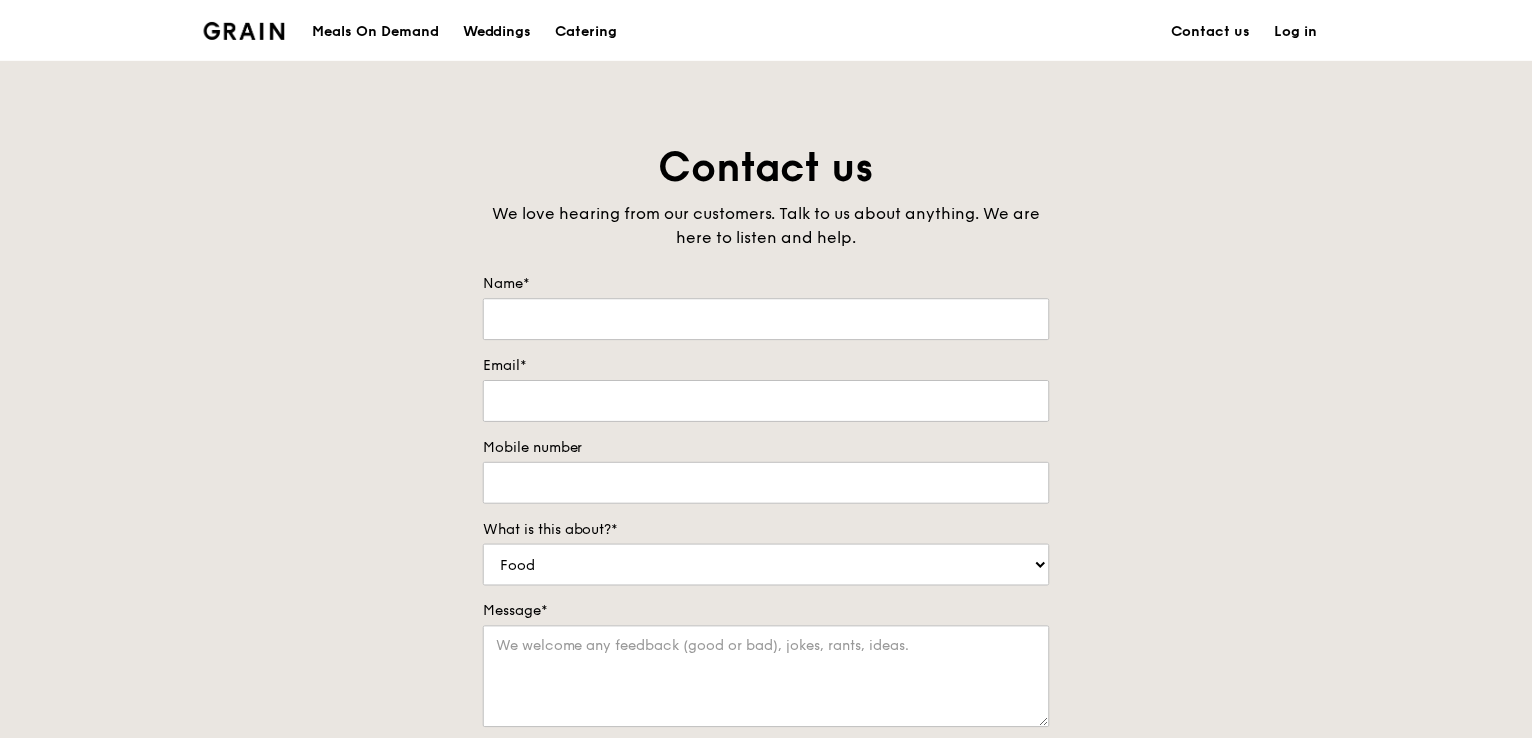 scroll, scrollTop: 0, scrollLeft: 0, axis: both 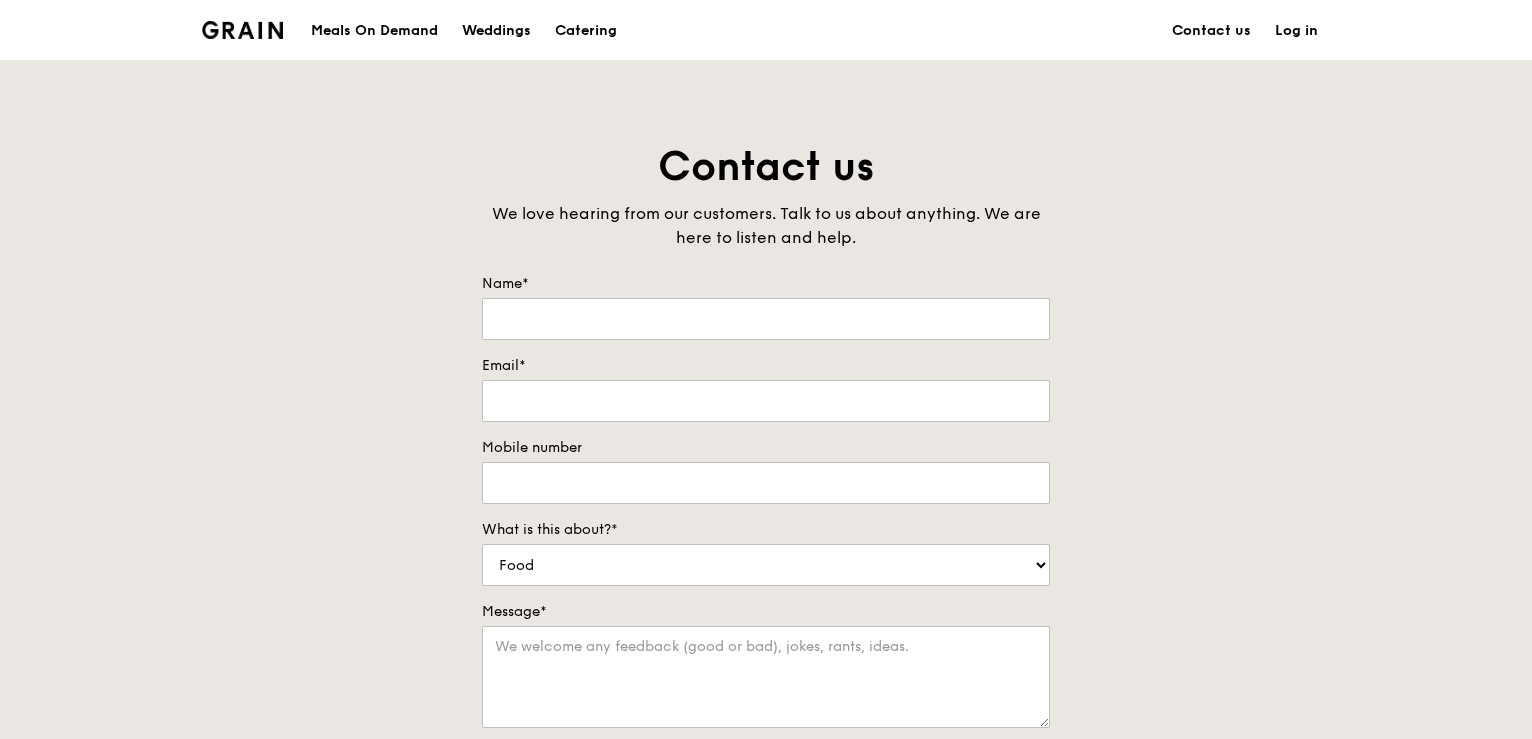 click at bounding box center [242, 30] 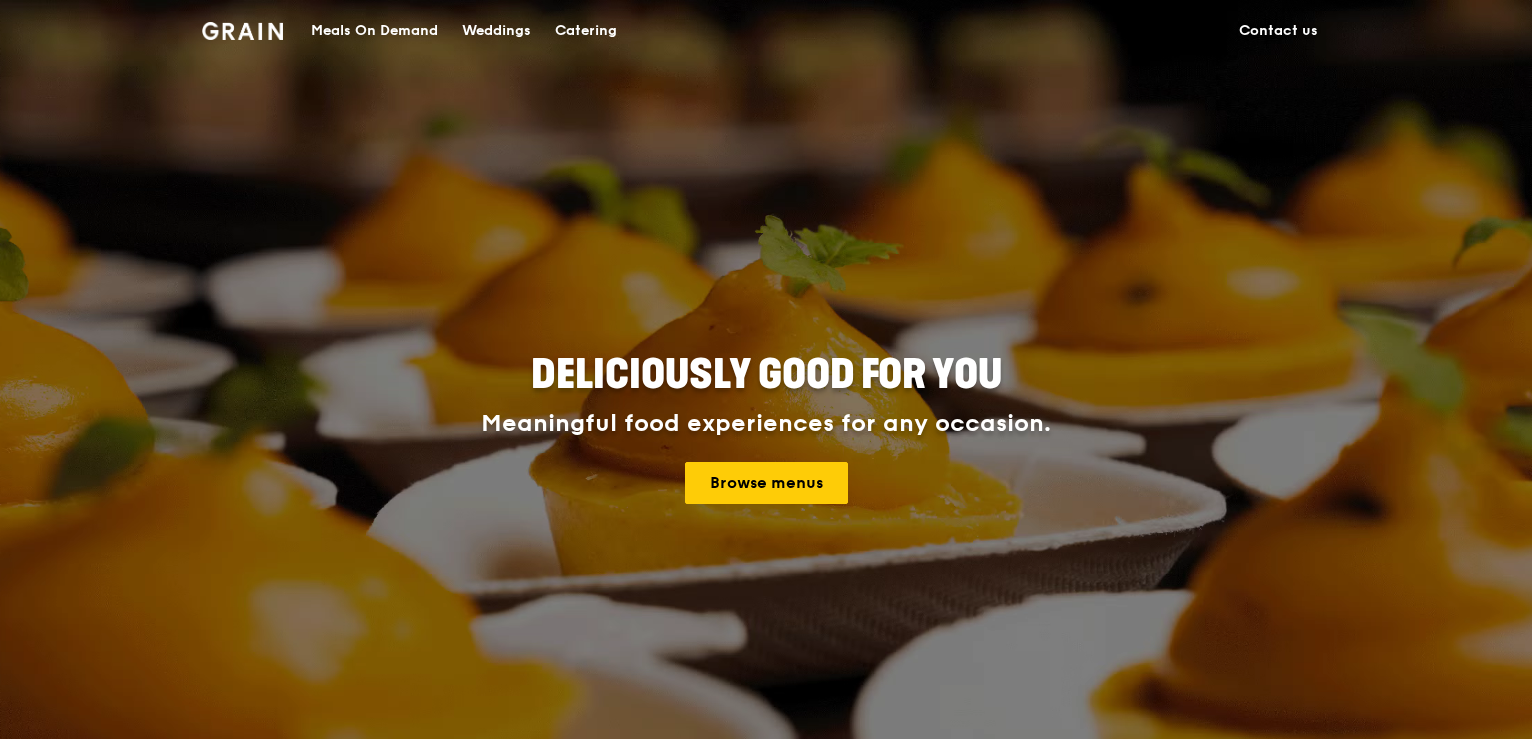 click on "Contact us" at bounding box center (1278, 31) 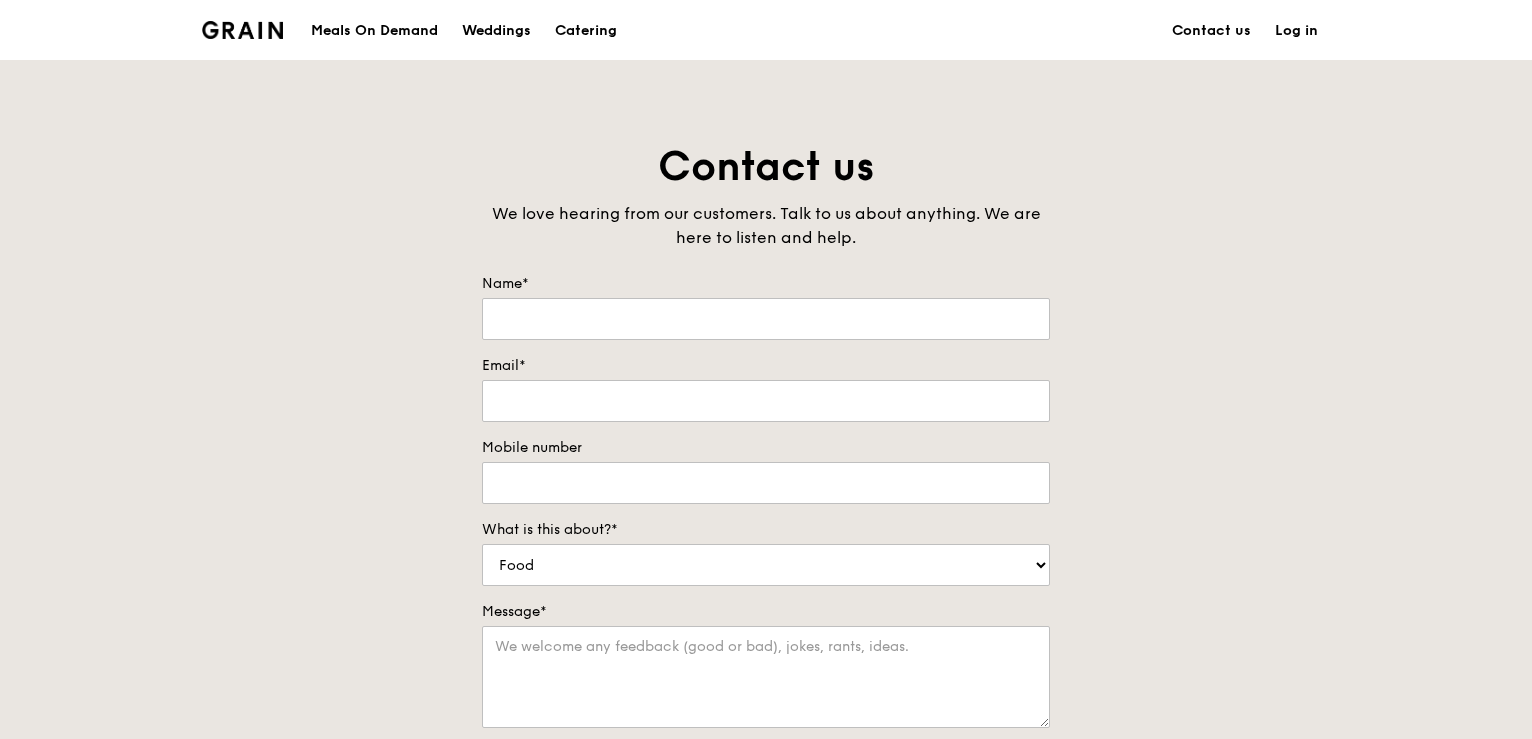 scroll, scrollTop: 0, scrollLeft: 0, axis: both 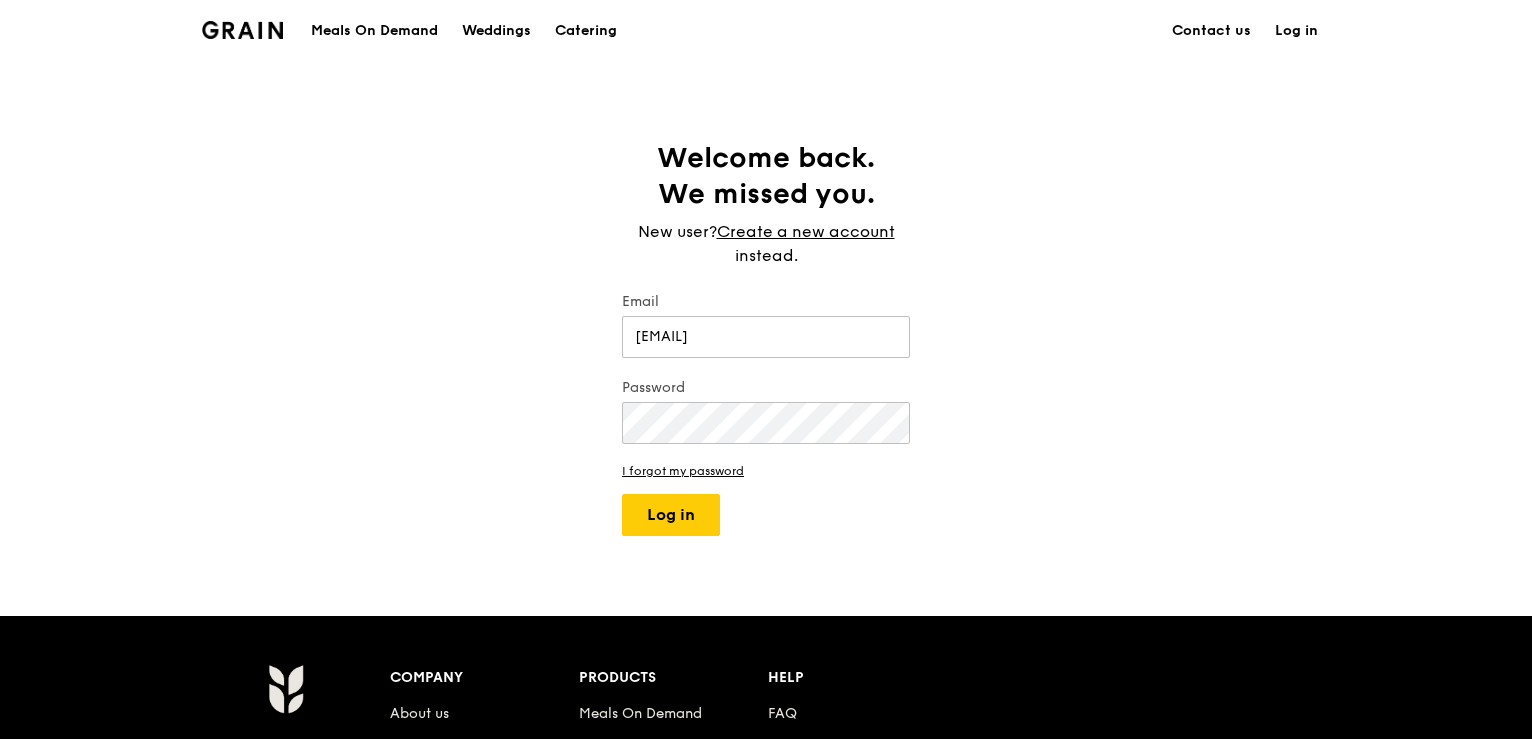 type on "[EMAIL]" 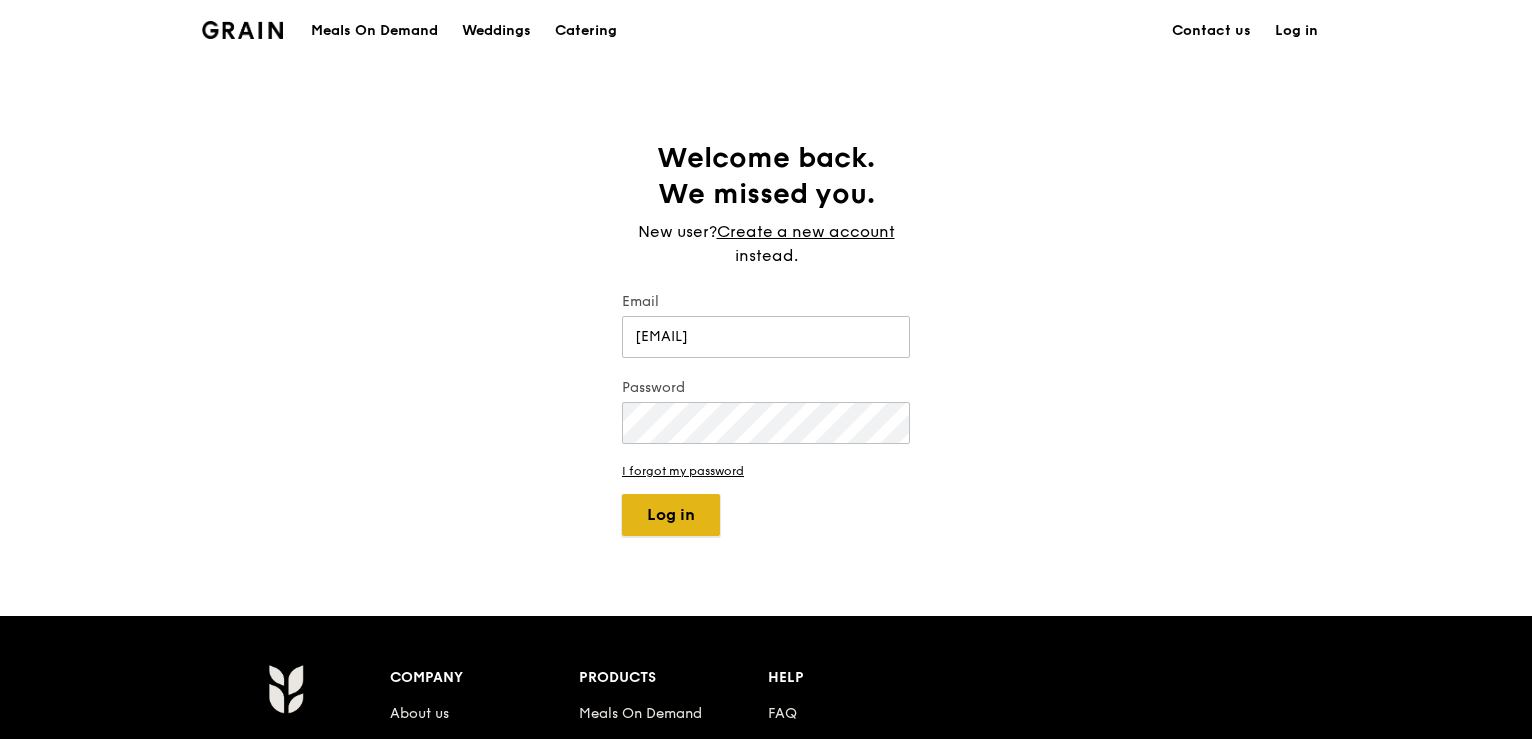 click on "Log in" at bounding box center (671, 515) 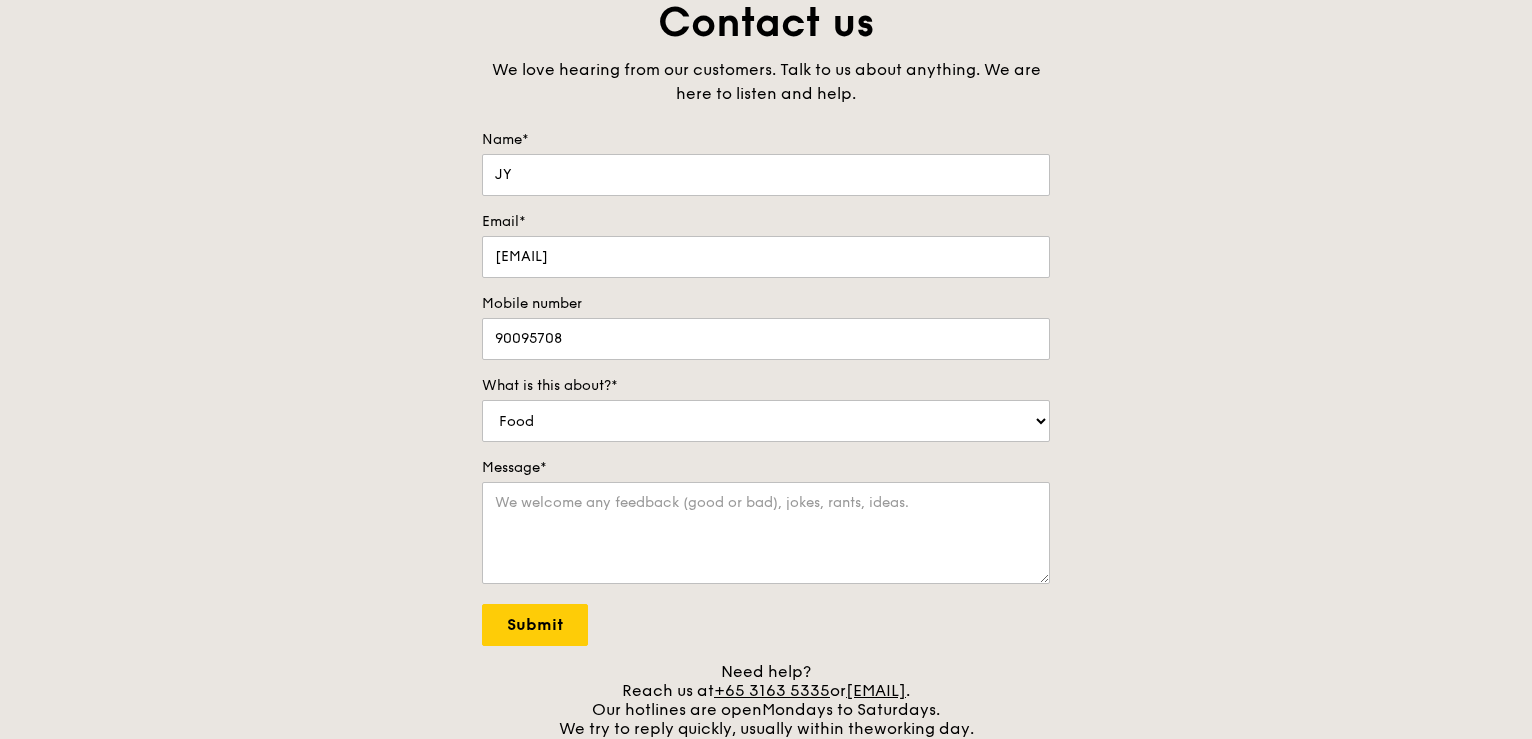 scroll, scrollTop: 0, scrollLeft: 0, axis: both 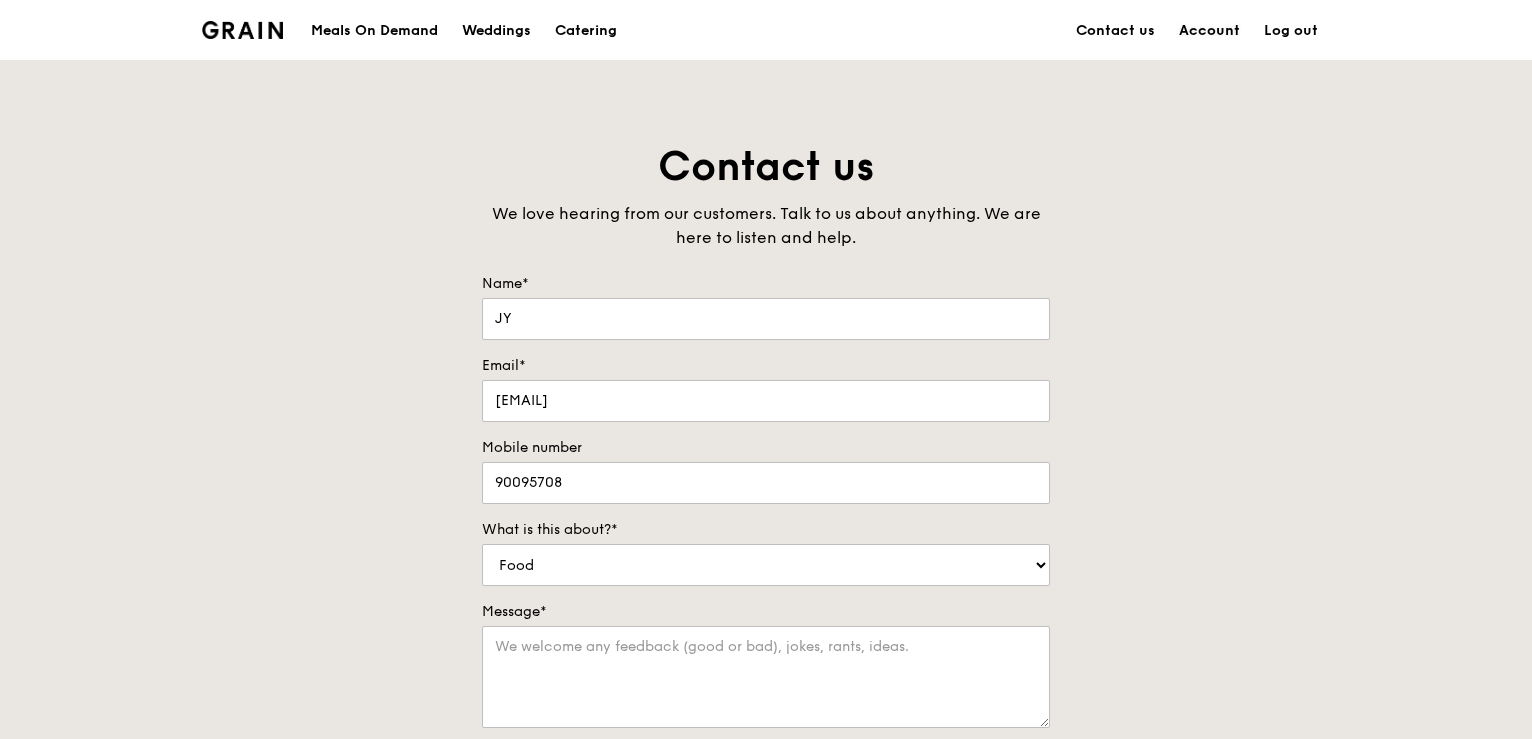 click on "Account" at bounding box center (1209, 31) 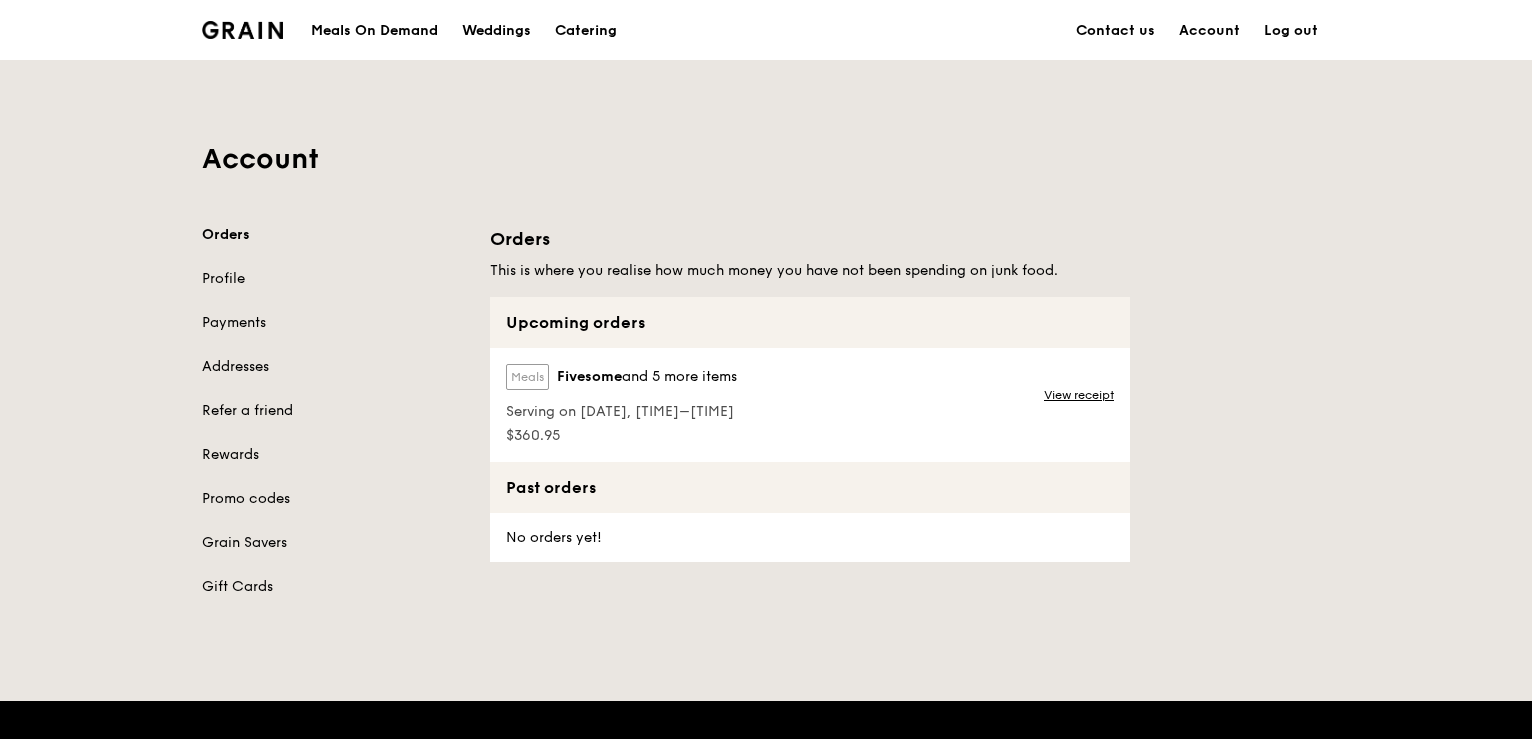 click on "Serving on [DAY] [MONTH] [YEAR], [TIME]–[TIME]" at bounding box center (621, 410) 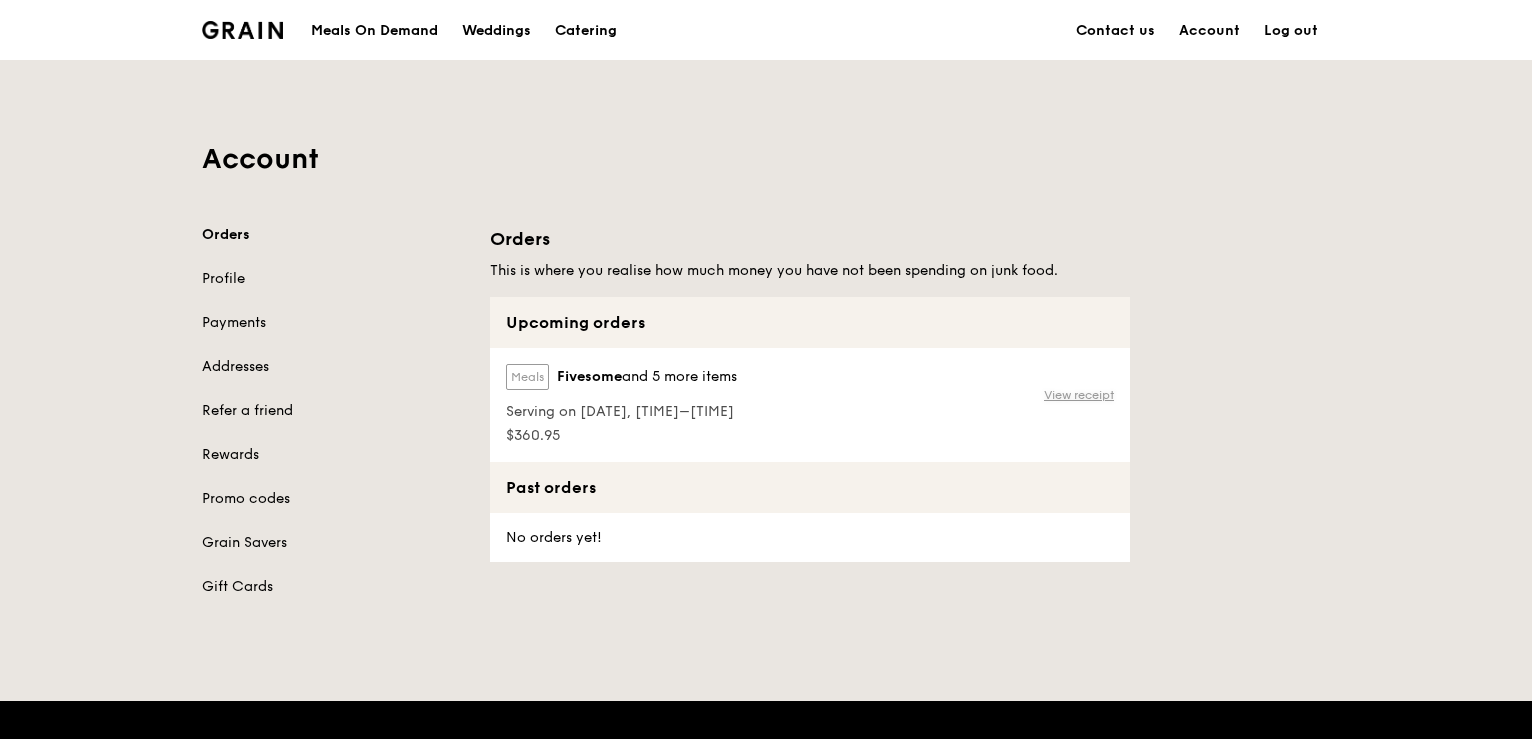 click on "View receipt" at bounding box center [1079, 395] 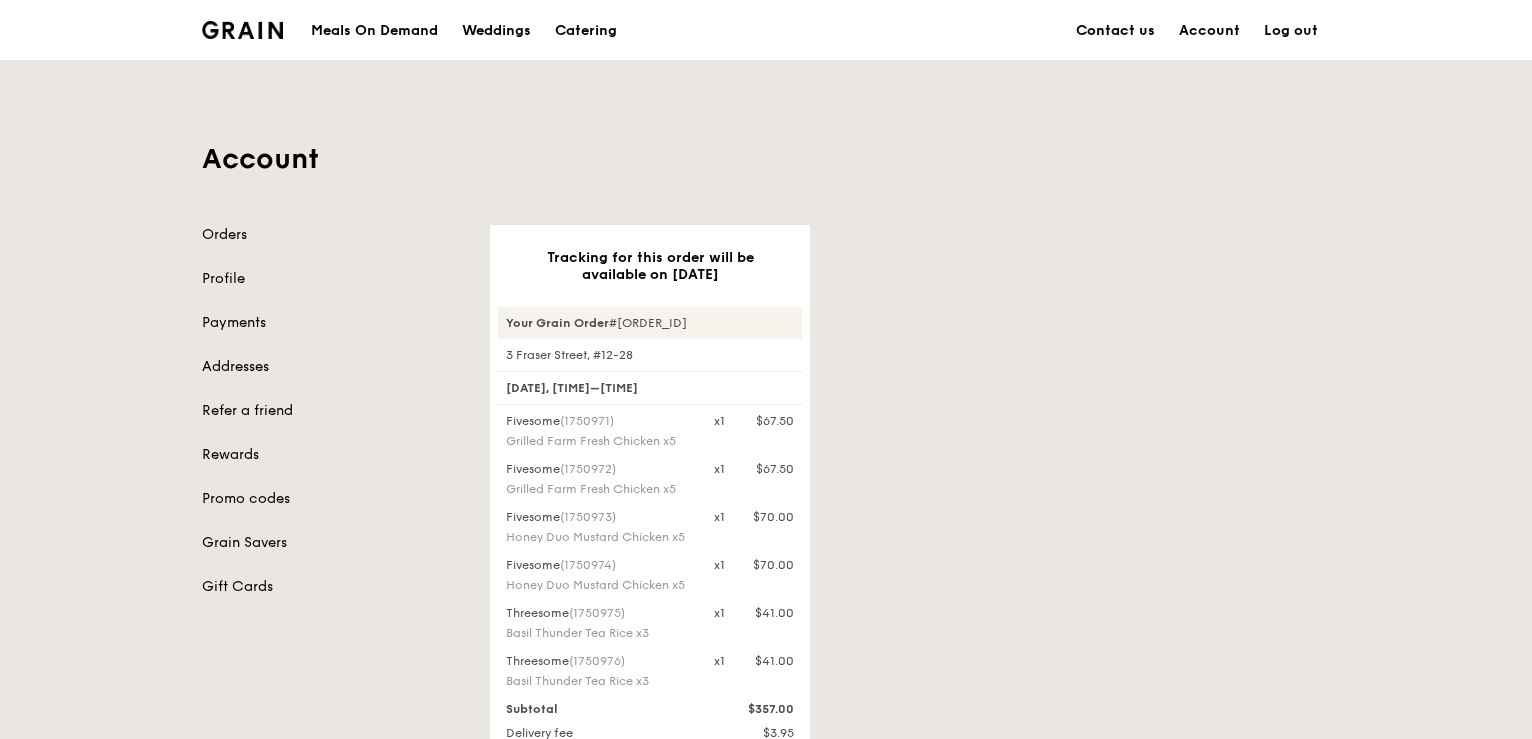 click on "Contact us" at bounding box center (1115, 31) 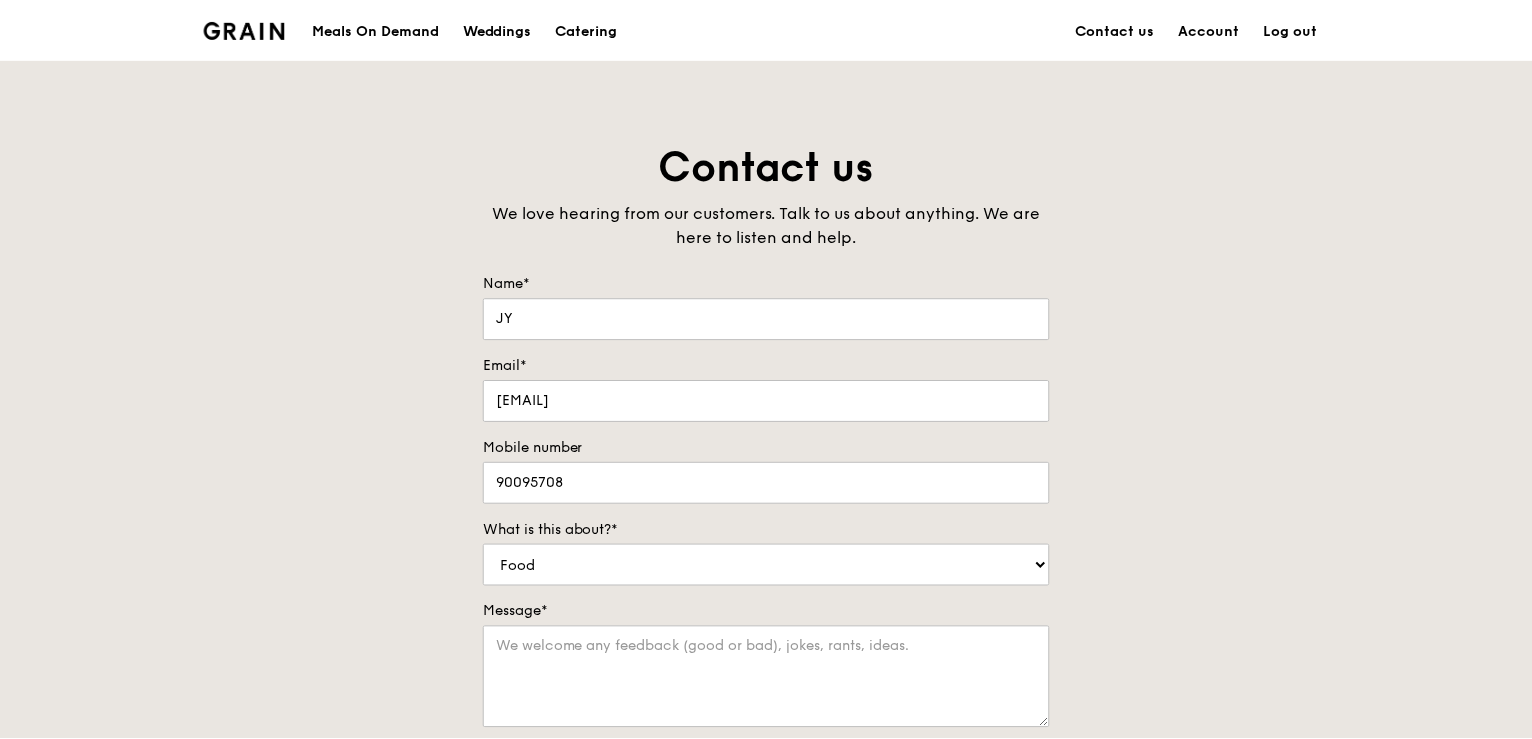 scroll, scrollTop: 0, scrollLeft: 0, axis: both 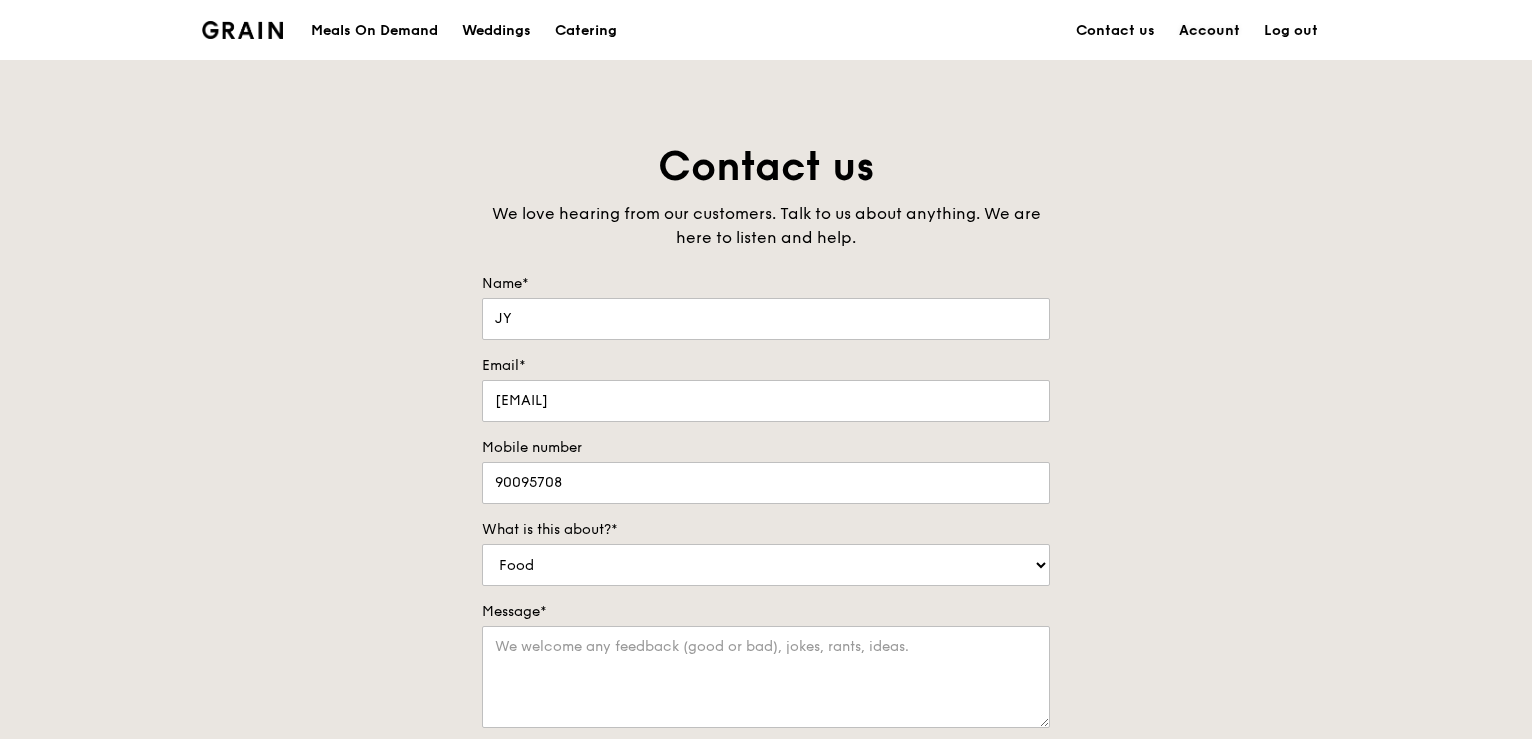 click on "Account" at bounding box center (1209, 31) 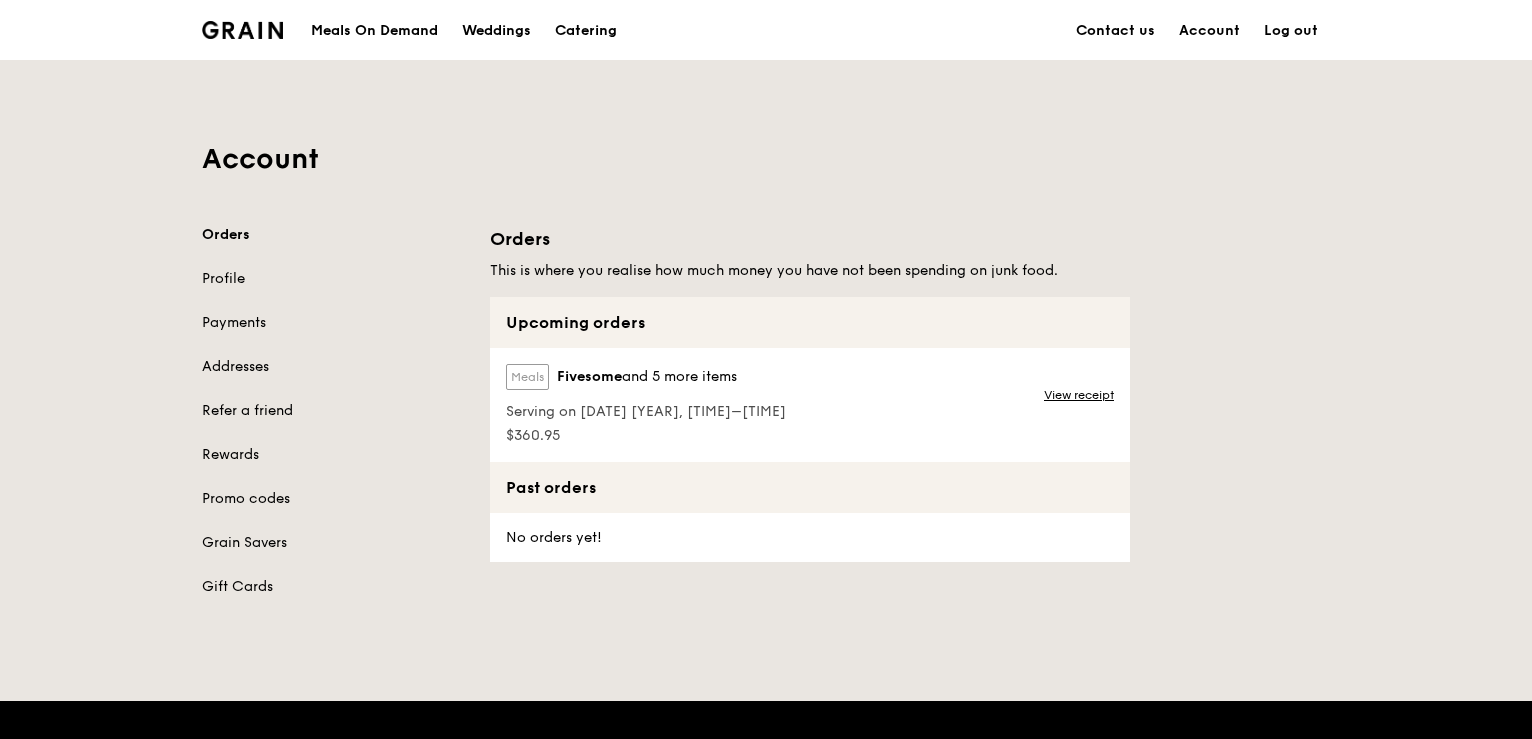 click on "Serving on [DATE], [TIME]–[TIME]" at bounding box center (646, 410) 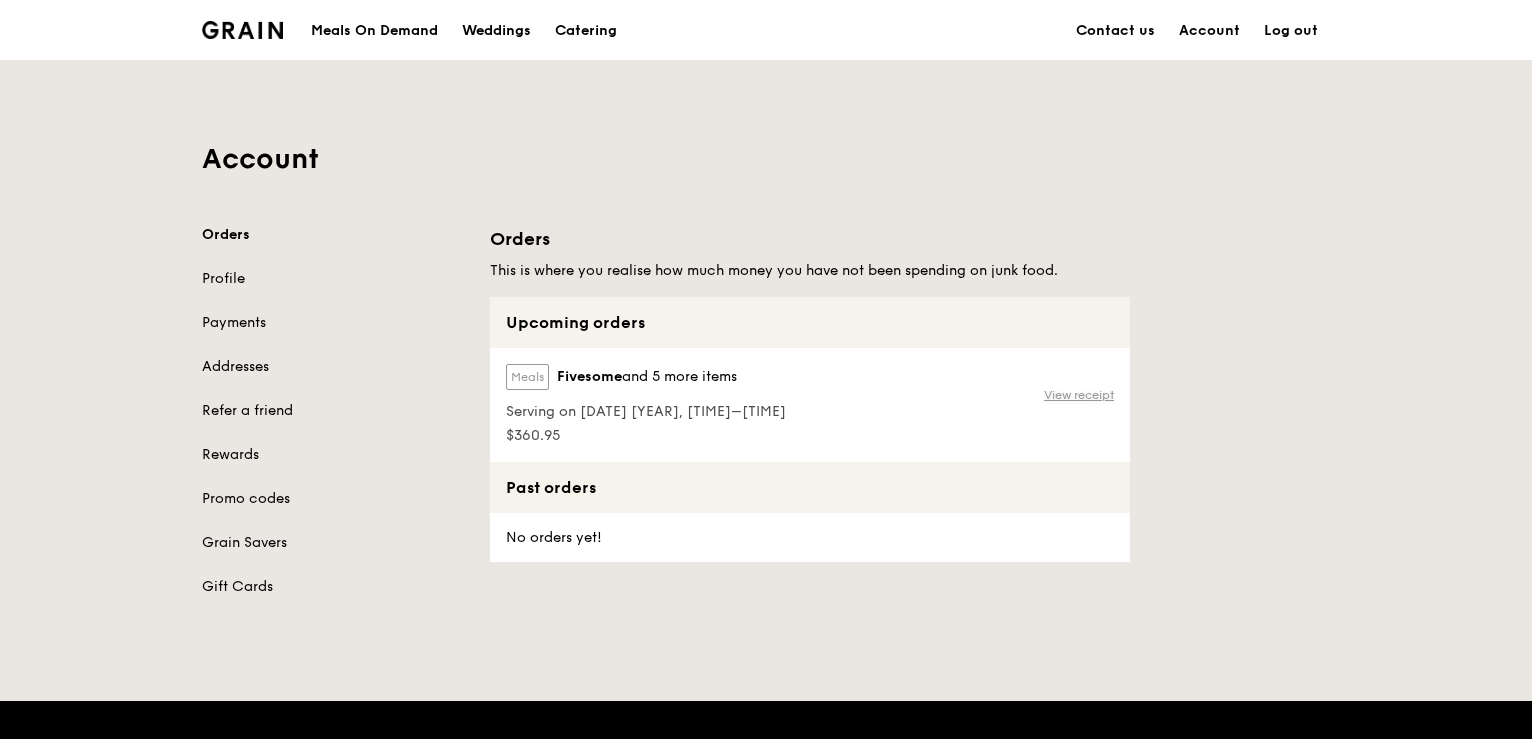 click on "View receipt" at bounding box center (1079, 395) 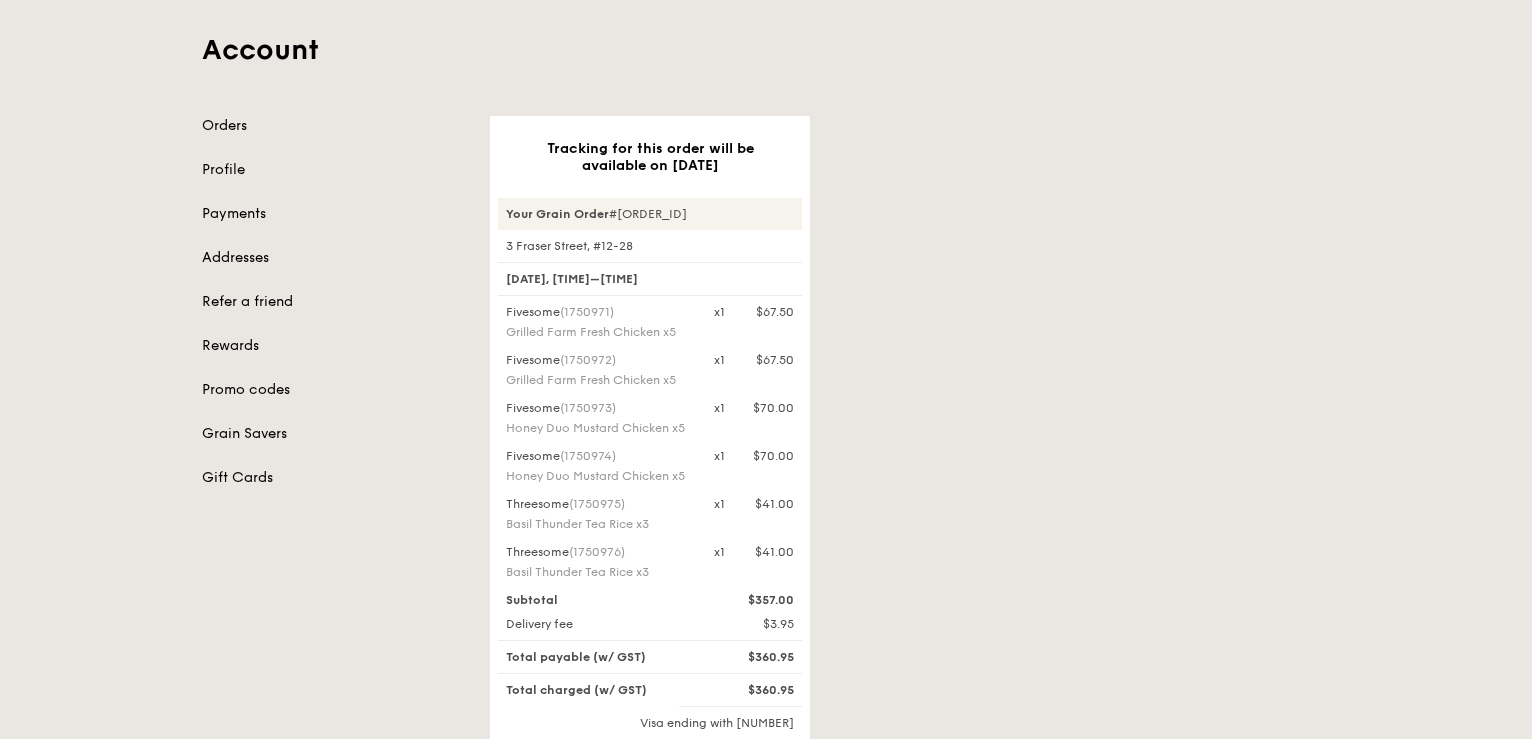 scroll, scrollTop: 0, scrollLeft: 0, axis: both 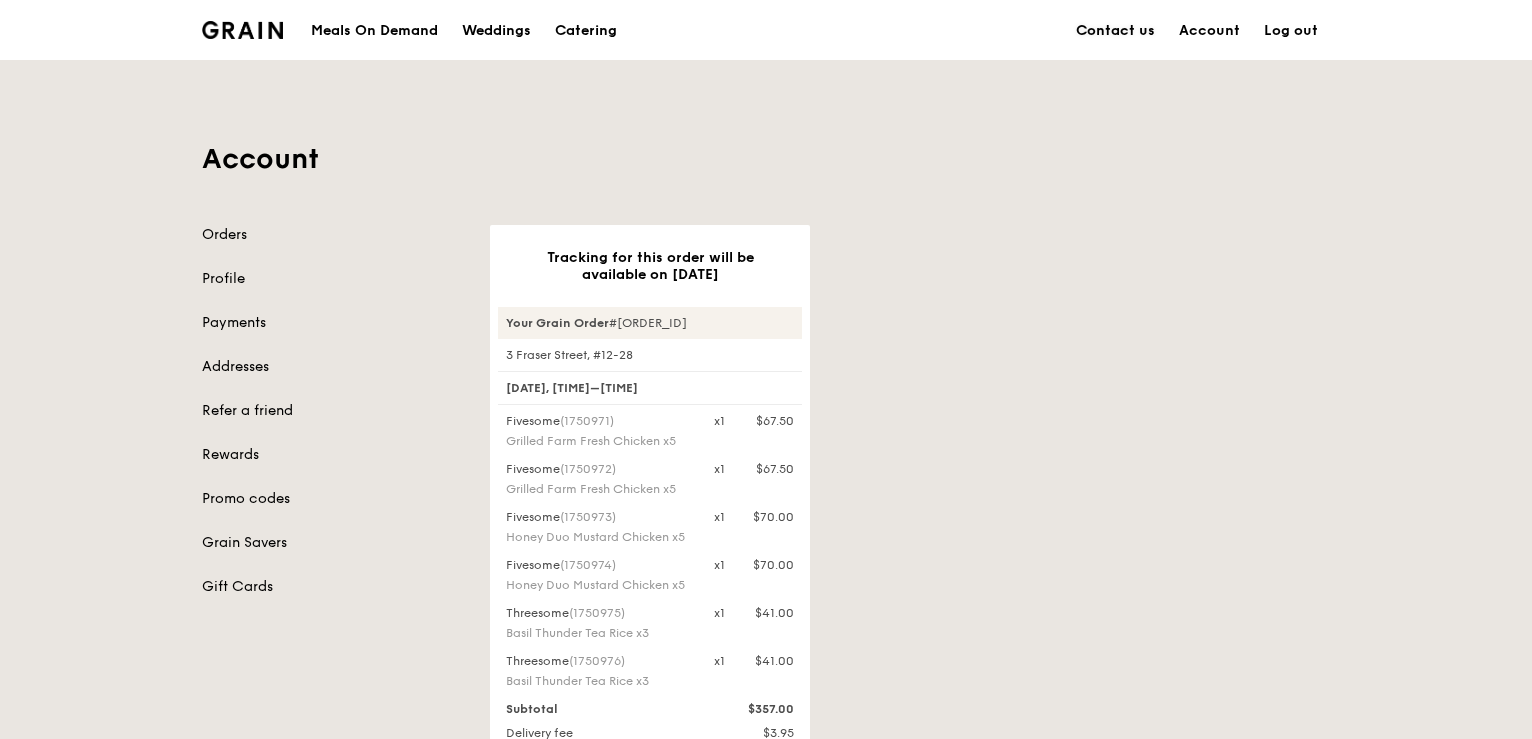 click on "Contact us" at bounding box center [1115, 31] 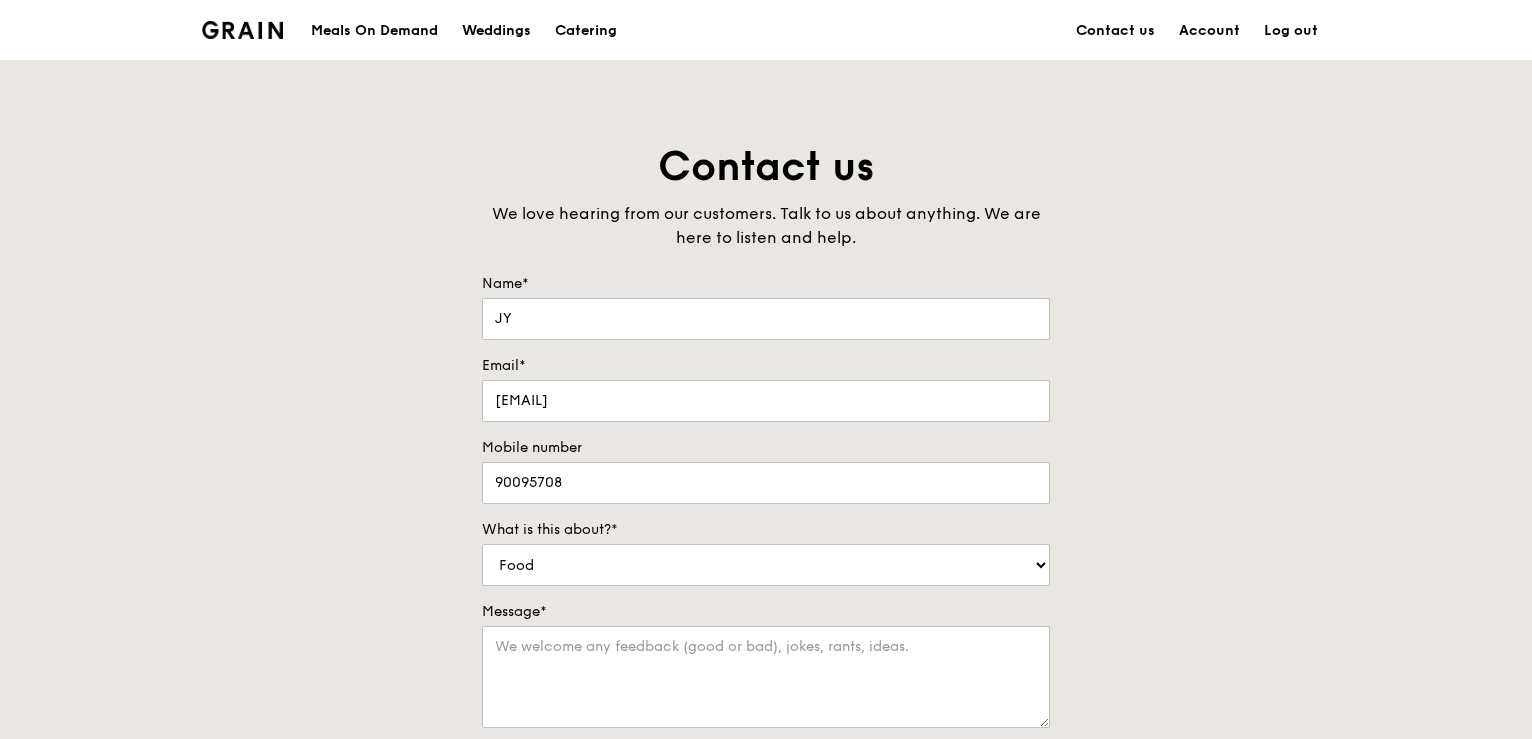 scroll, scrollTop: 0, scrollLeft: 0, axis: both 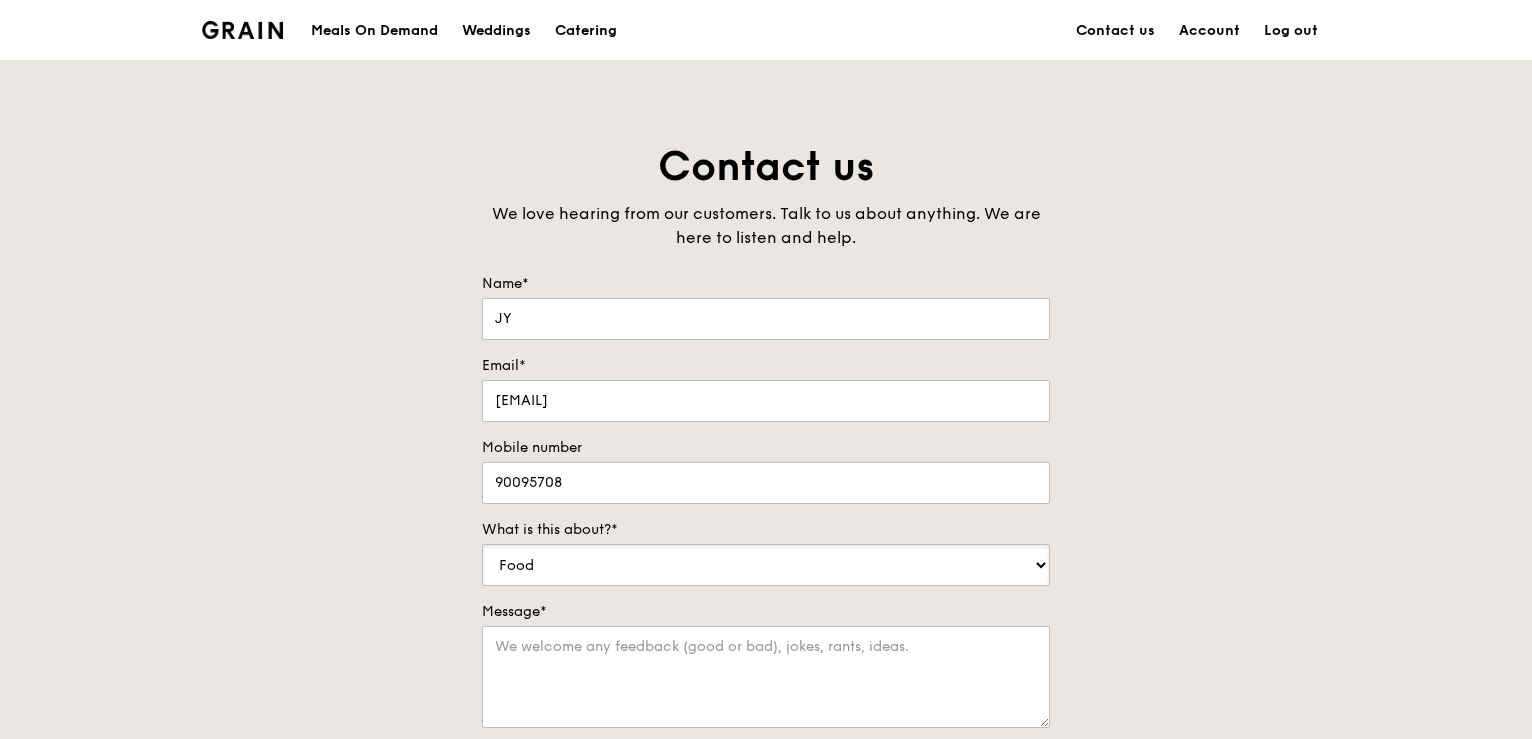 click on "Food
Service
Billing/Payment
Catering
Others" at bounding box center [766, 565] 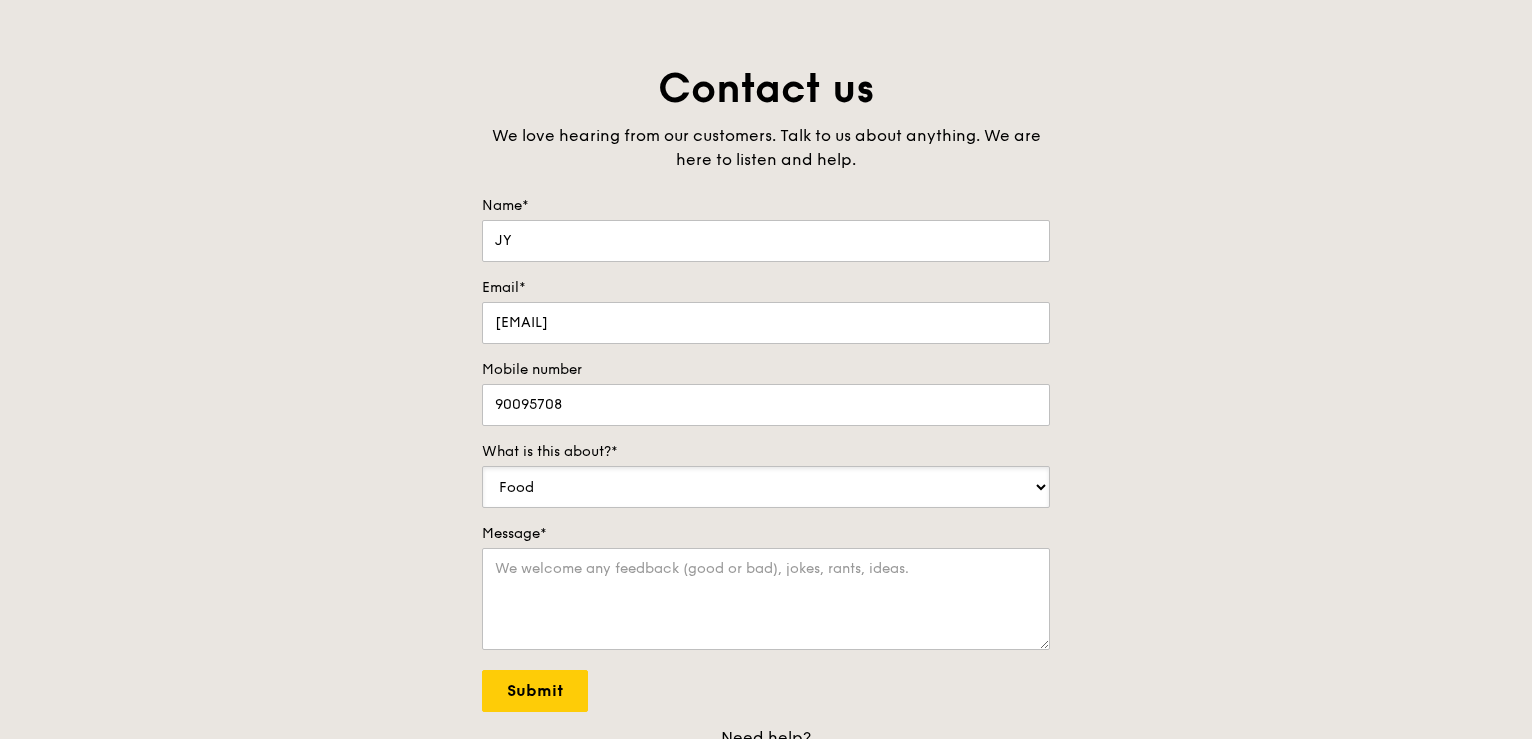 scroll, scrollTop: 100, scrollLeft: 0, axis: vertical 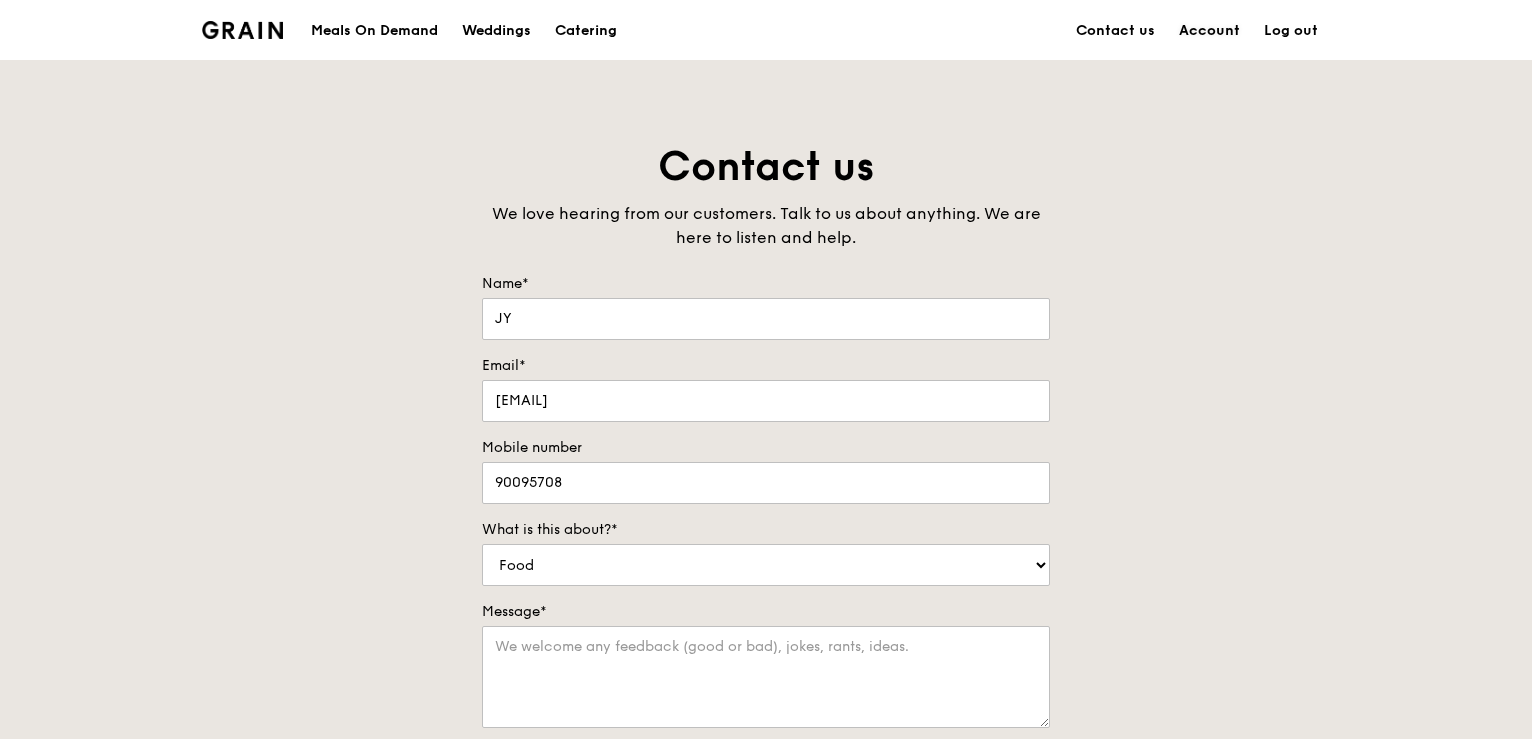 click on "Account" at bounding box center [1209, 31] 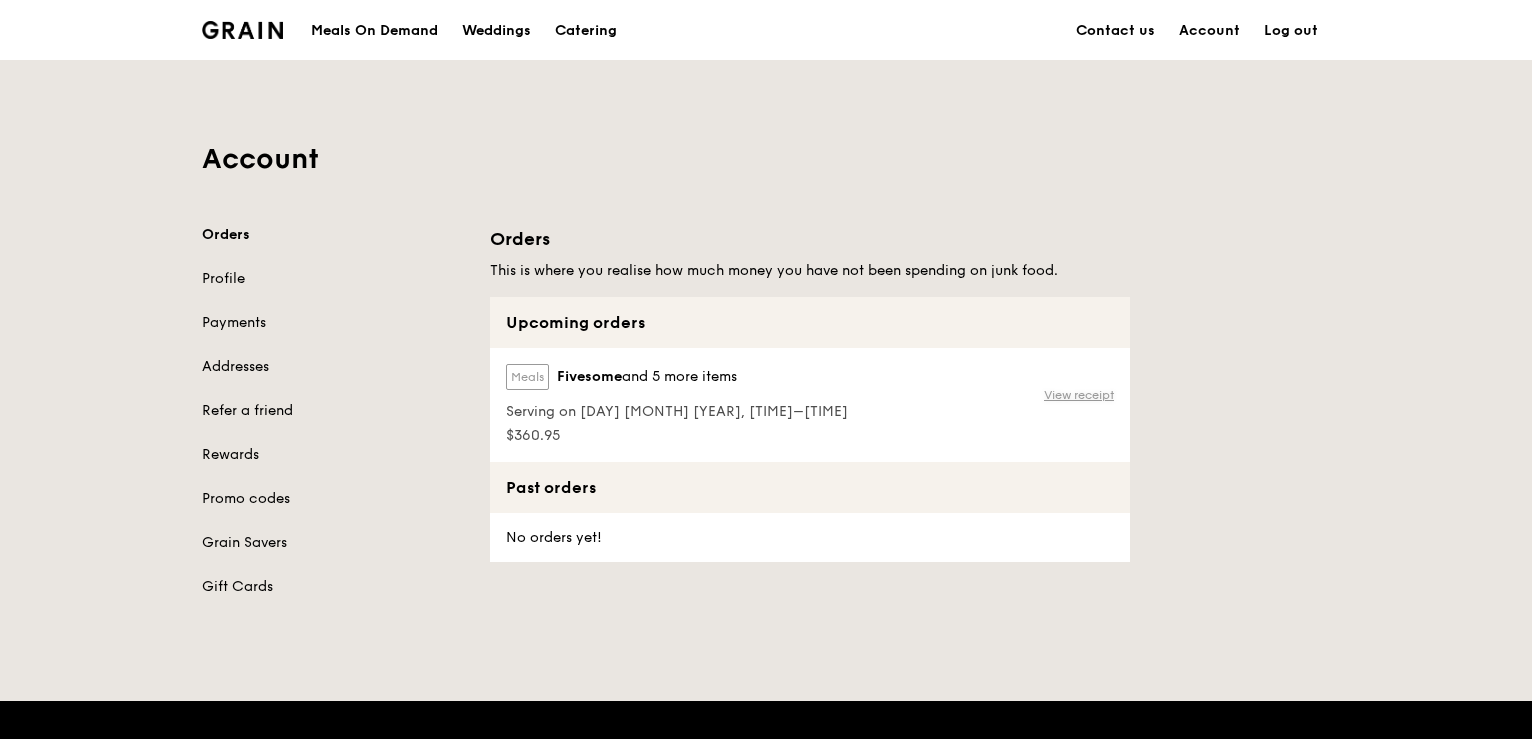 click on "View receipt" at bounding box center (1079, 395) 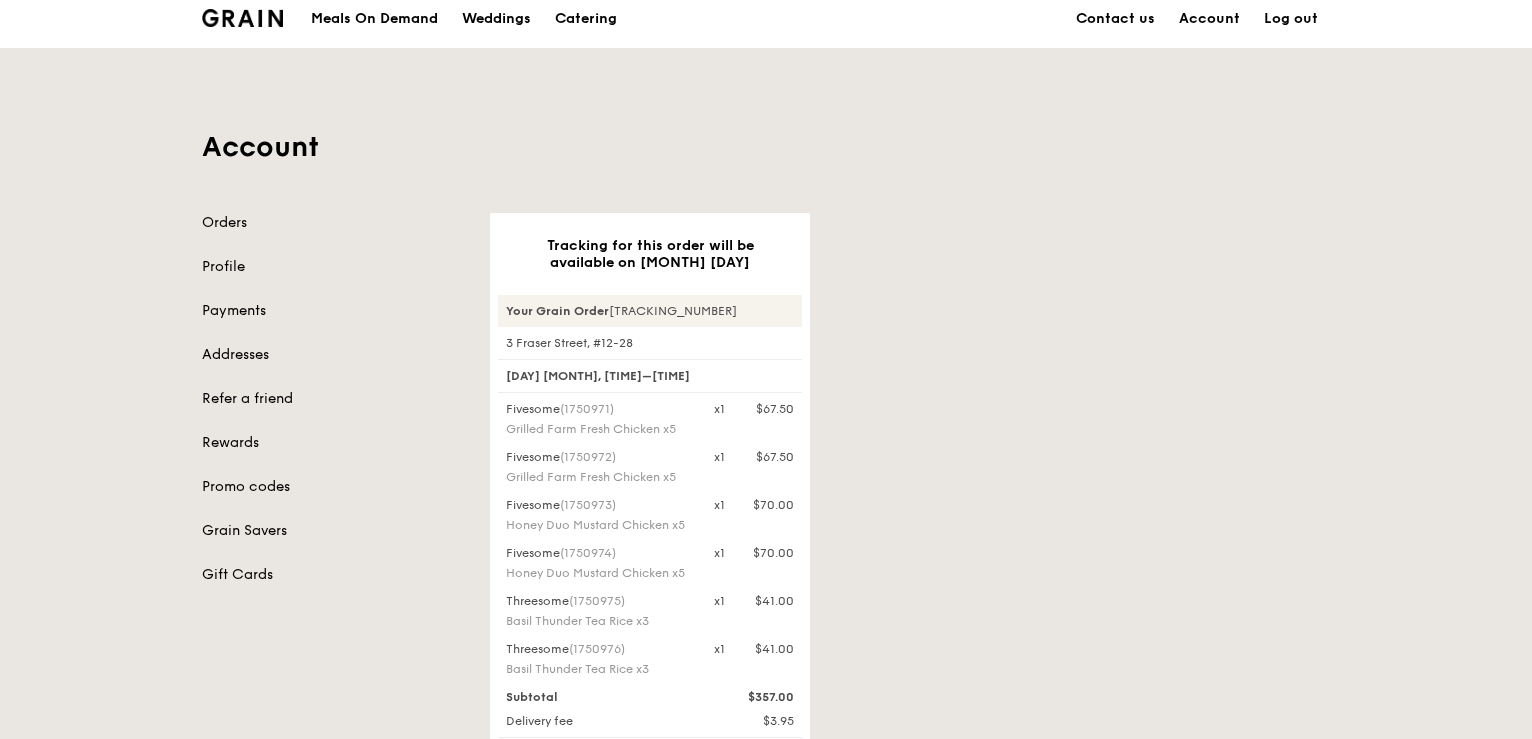 scroll, scrollTop: 0, scrollLeft: 0, axis: both 